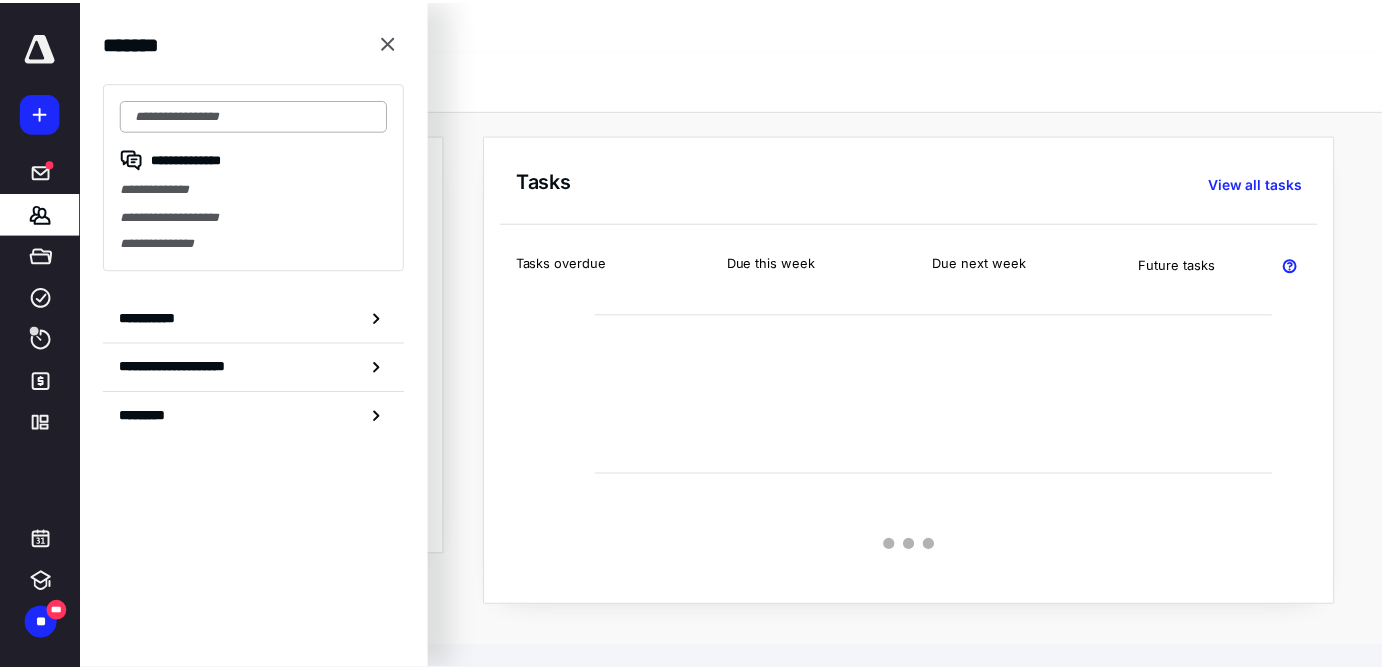 scroll, scrollTop: 0, scrollLeft: 0, axis: both 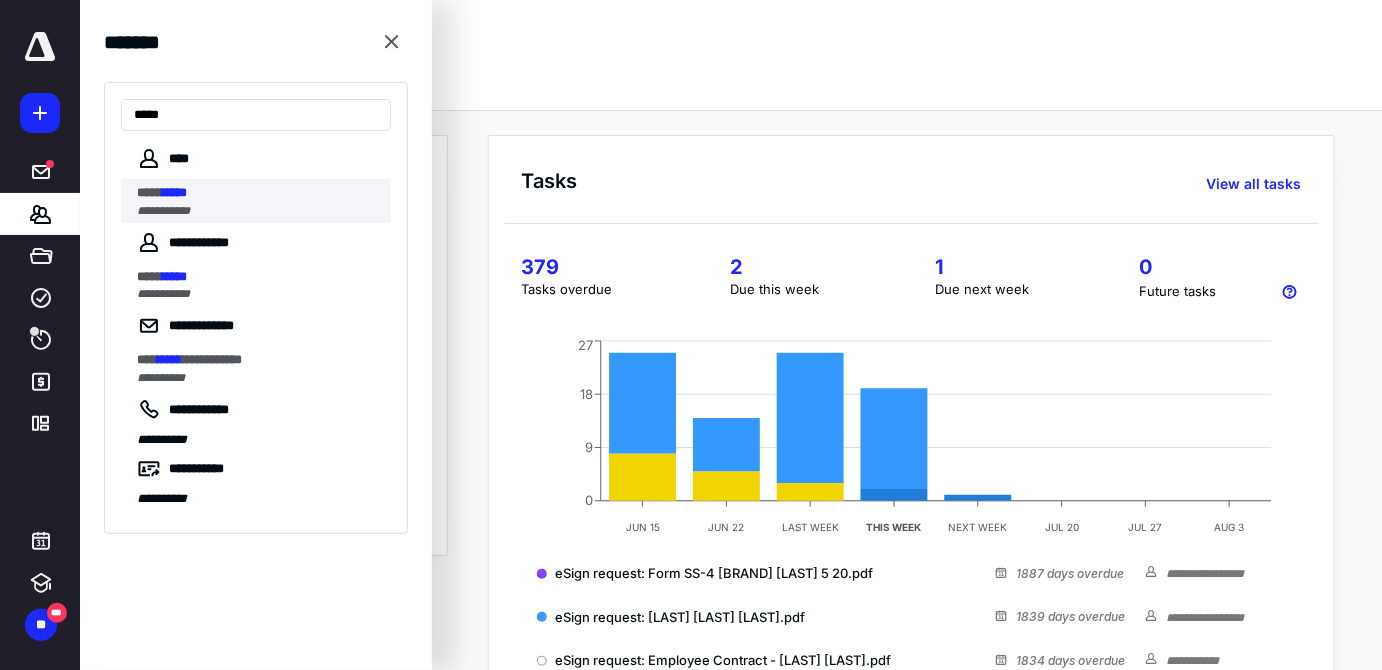 click on "**********" at bounding box center [258, 211] 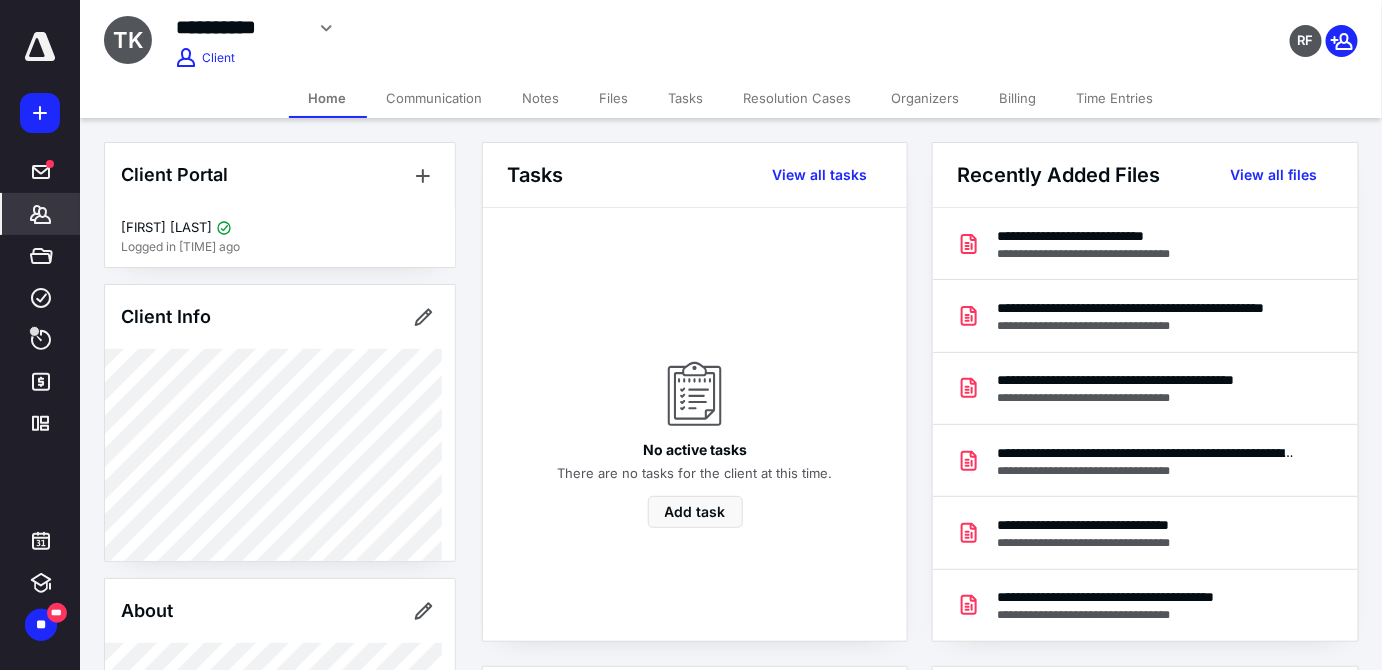 click on "Billing" at bounding box center (1018, 98) 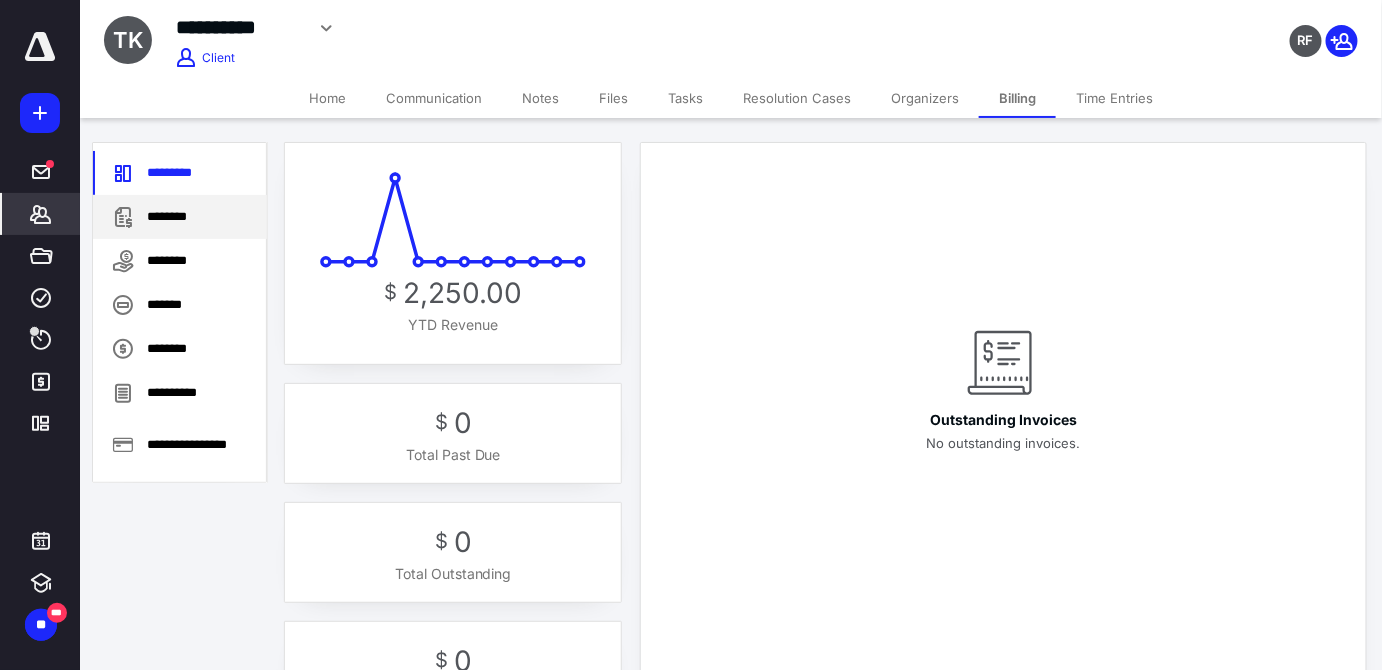 click on "********" at bounding box center (180, 217) 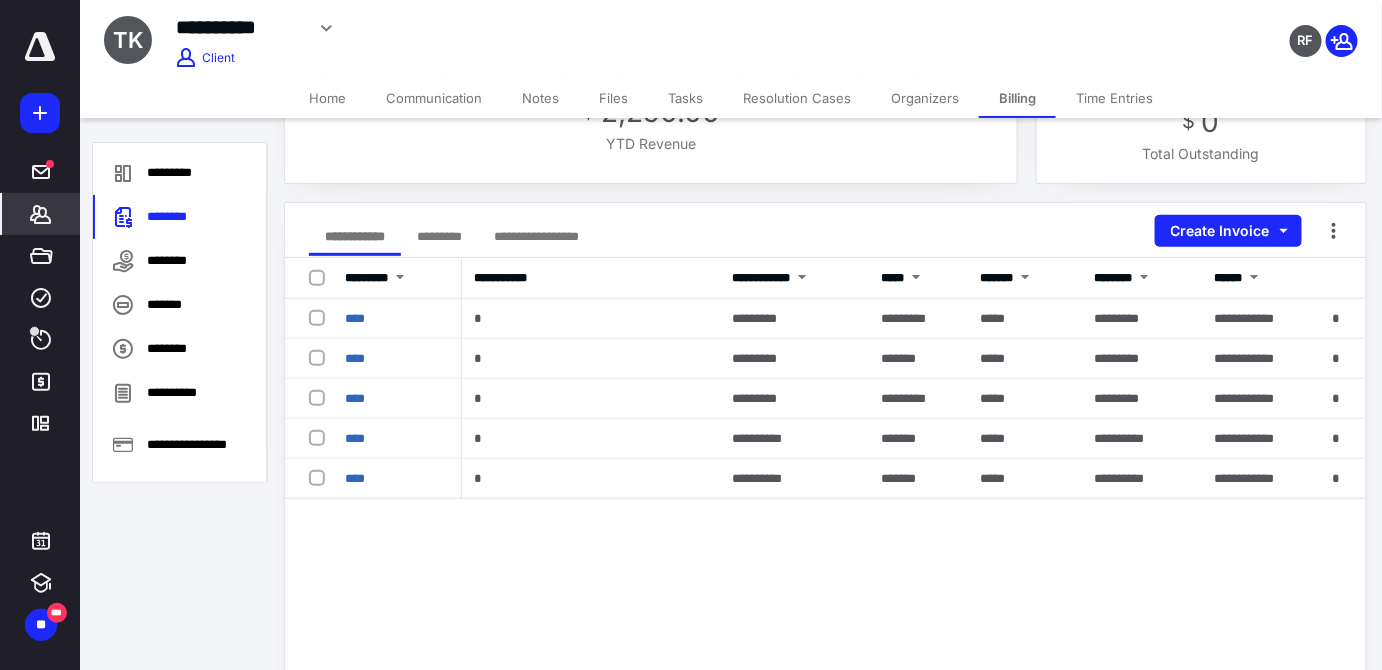 scroll, scrollTop: 90, scrollLeft: 0, axis: vertical 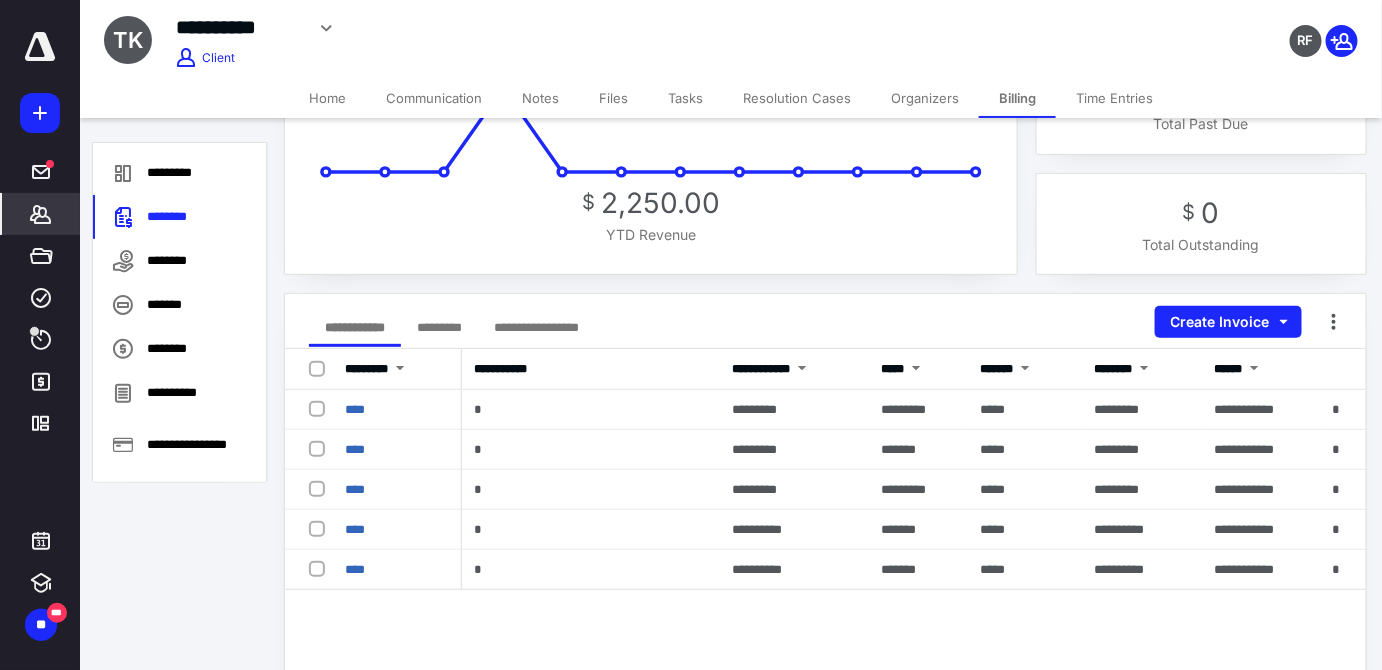 click on "Files" at bounding box center (613, 98) 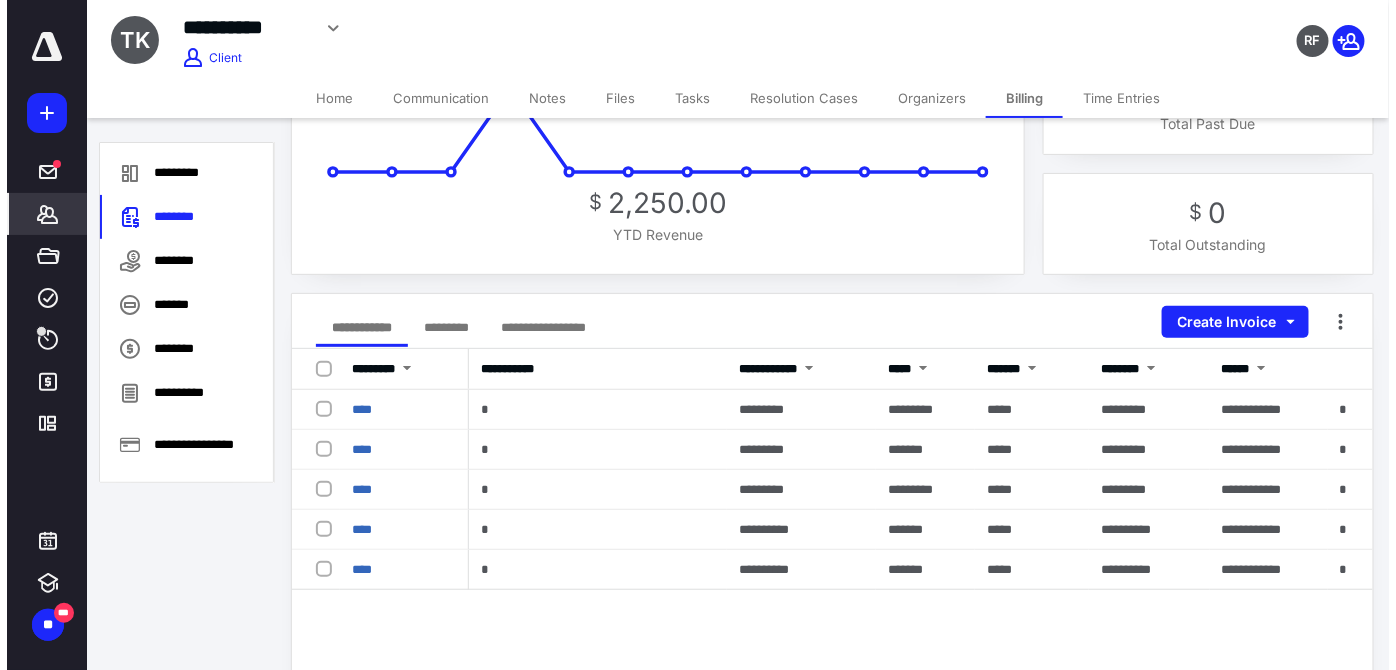 scroll, scrollTop: 0, scrollLeft: 0, axis: both 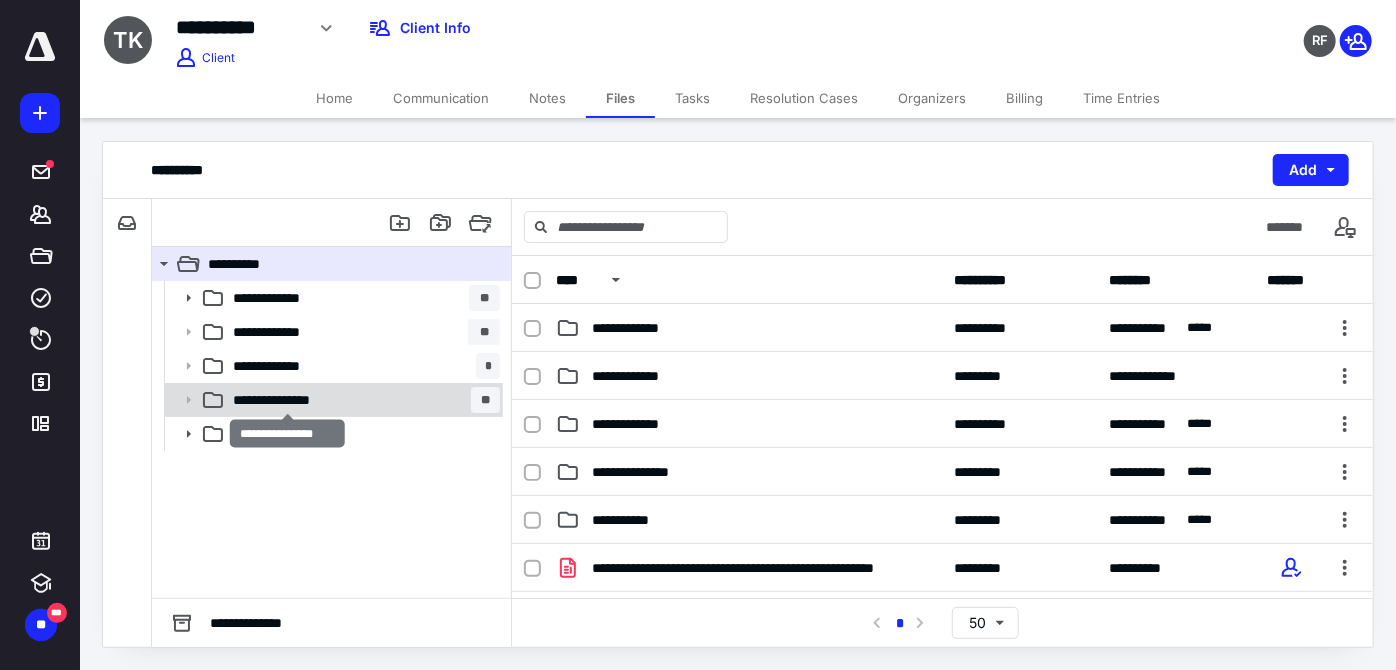 click on "**********" at bounding box center [280, 298] 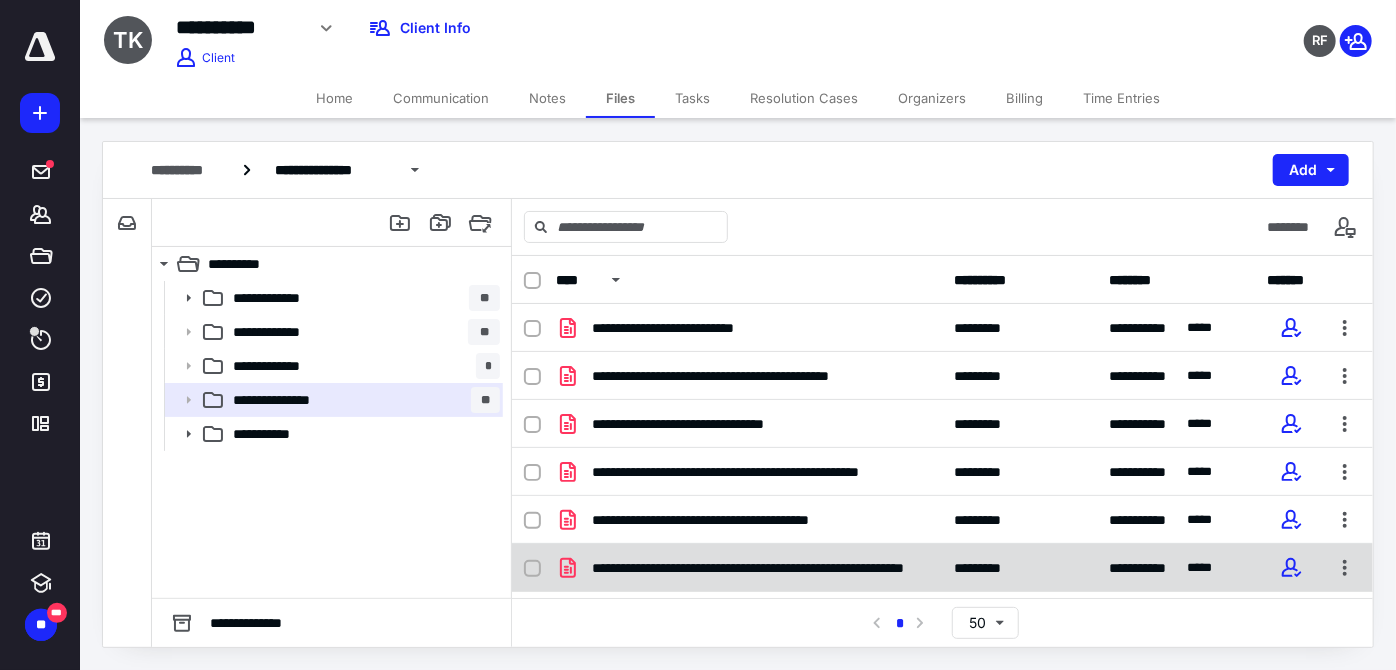 scroll, scrollTop: 181, scrollLeft: 0, axis: vertical 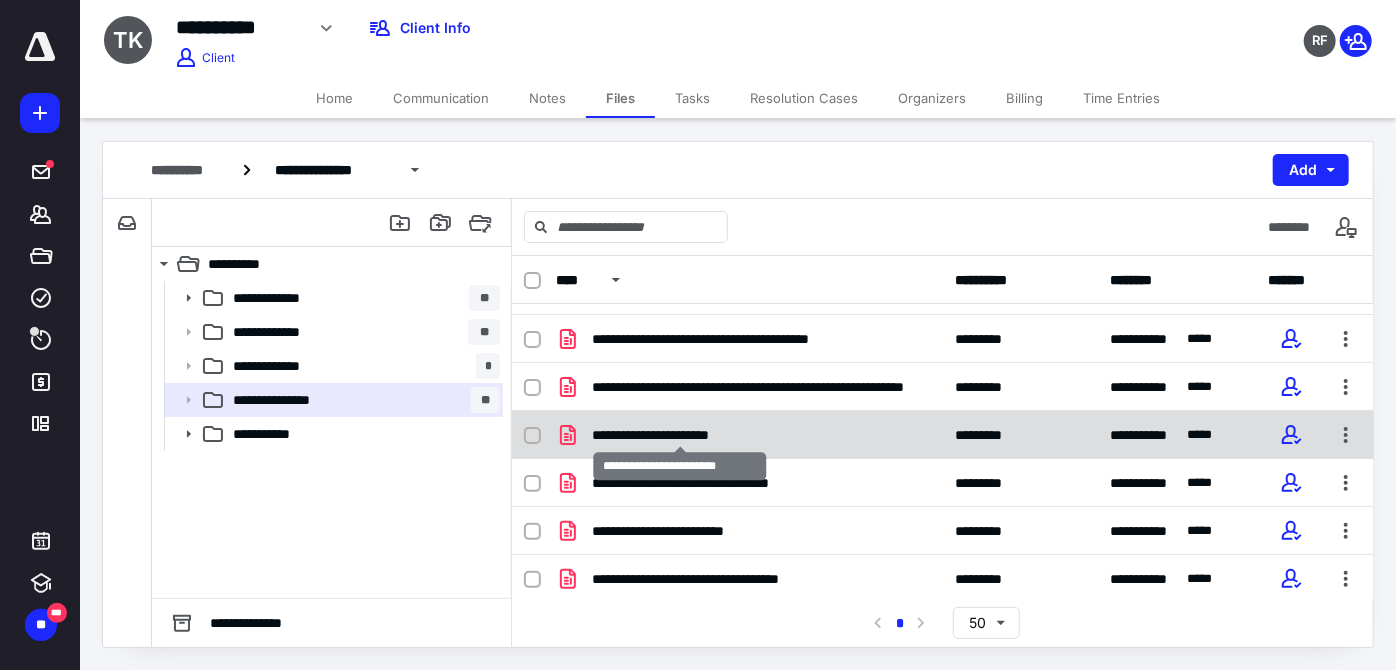 click on "**********" at bounding box center [688, 147] 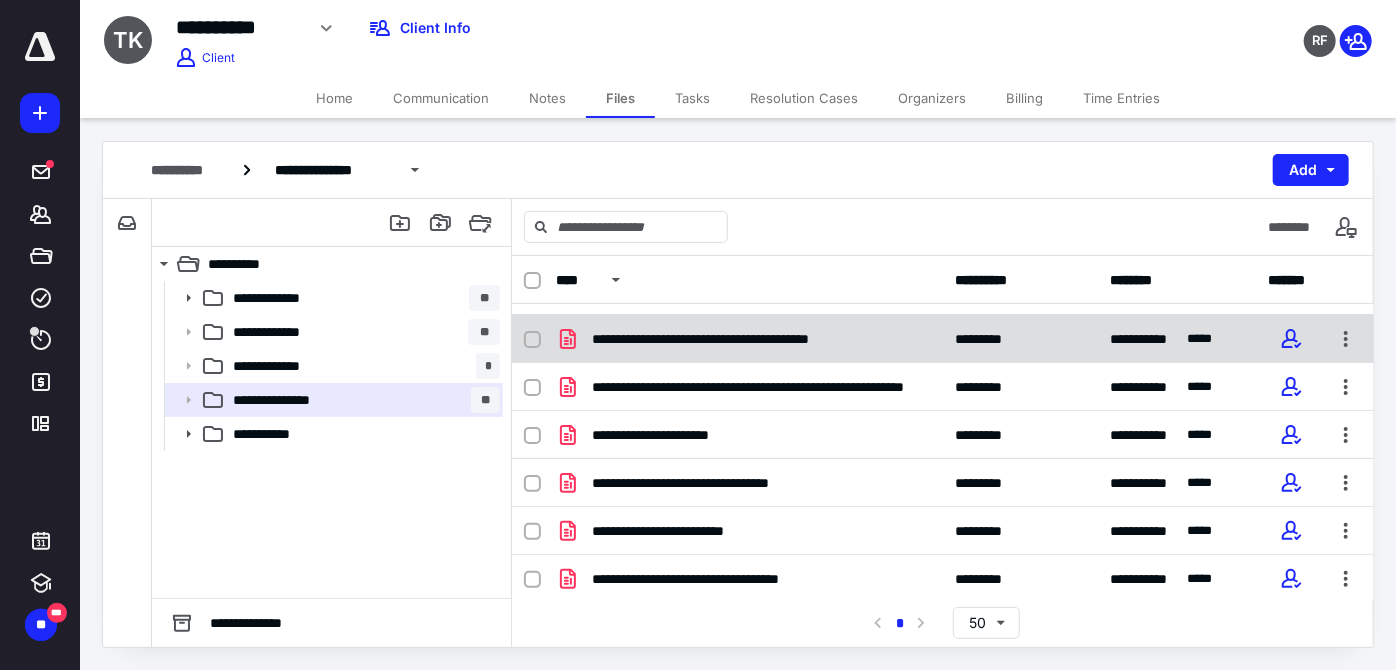 scroll, scrollTop: 0, scrollLeft: 0, axis: both 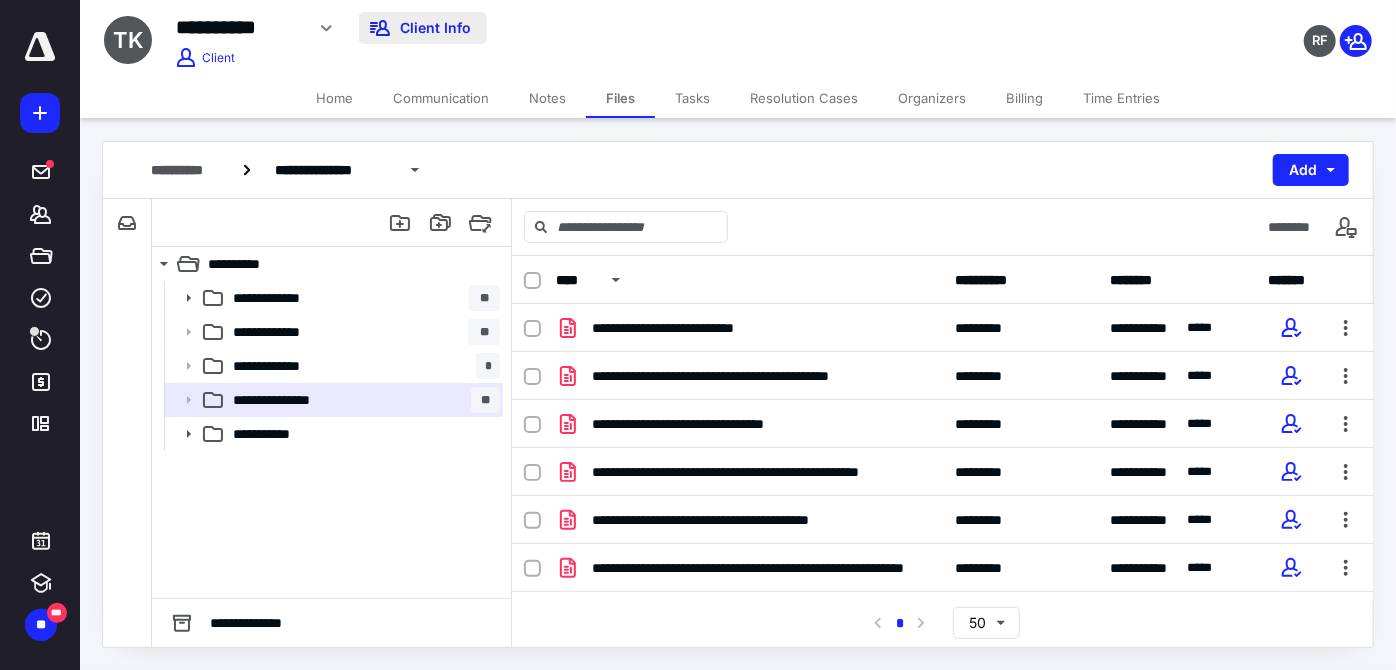 click on "Client Info" at bounding box center [423, 28] 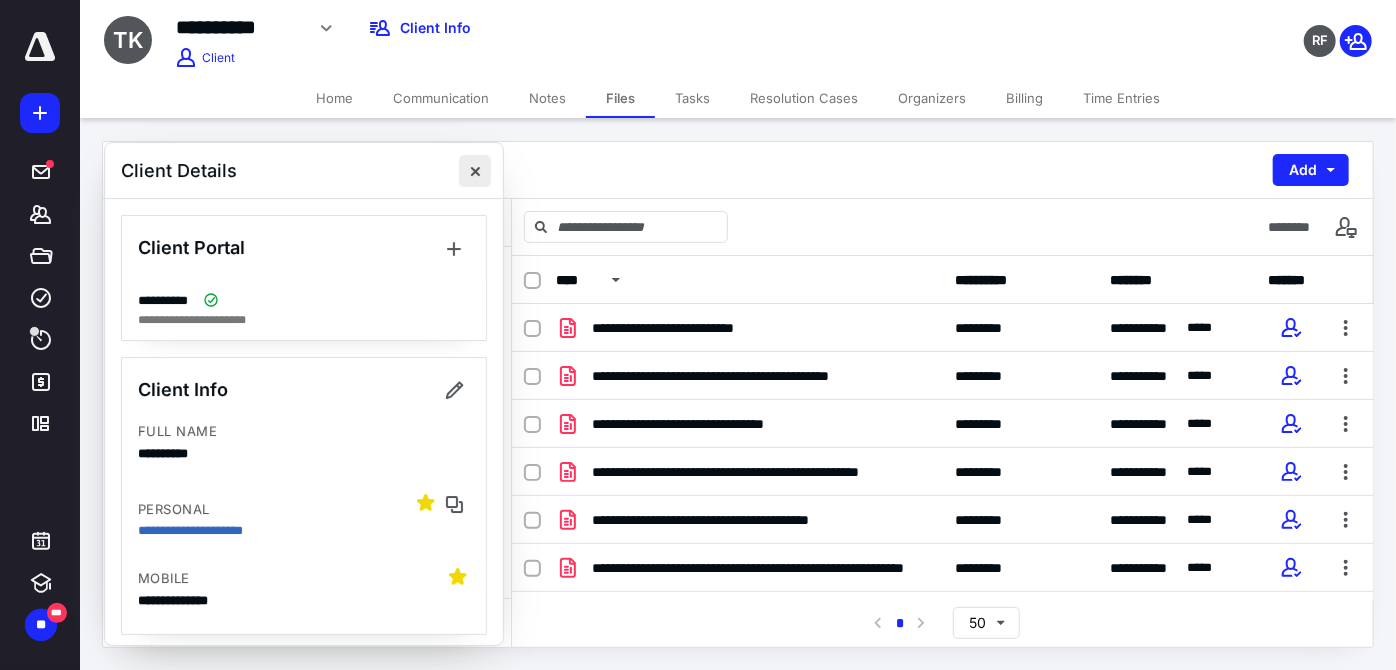 click at bounding box center (475, 171) 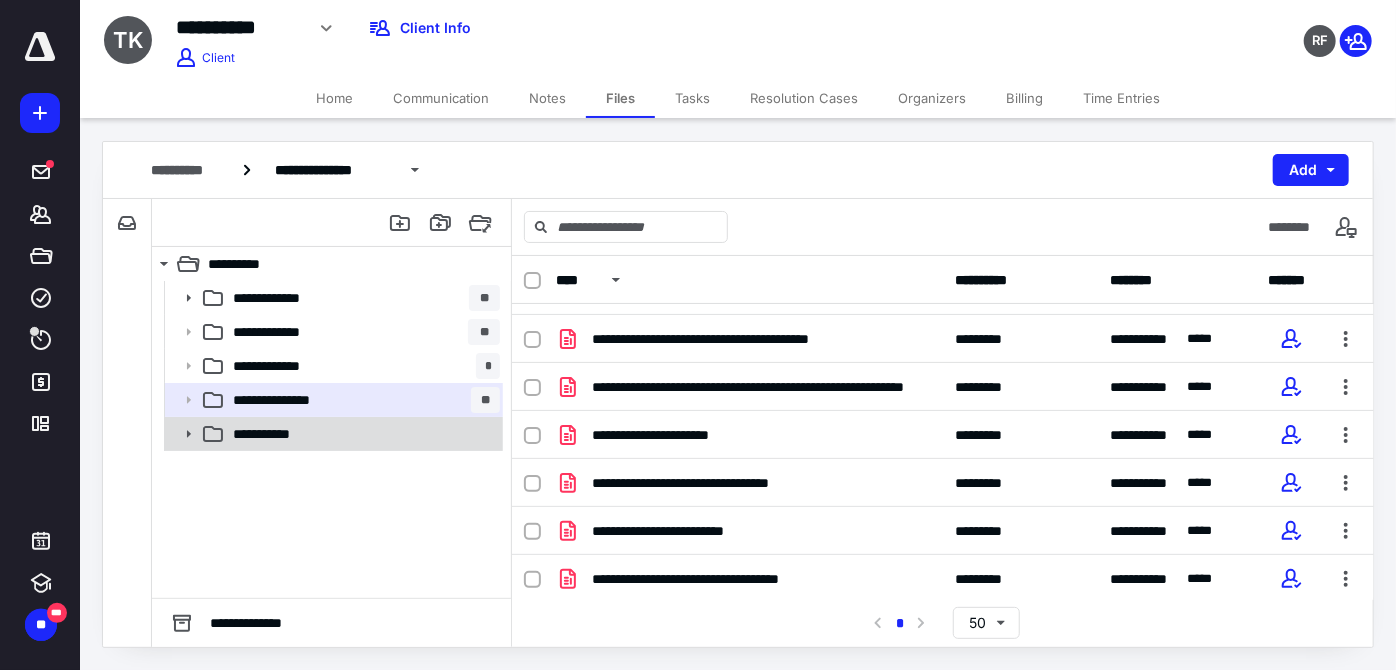 click on "**********" at bounding box center [280, 298] 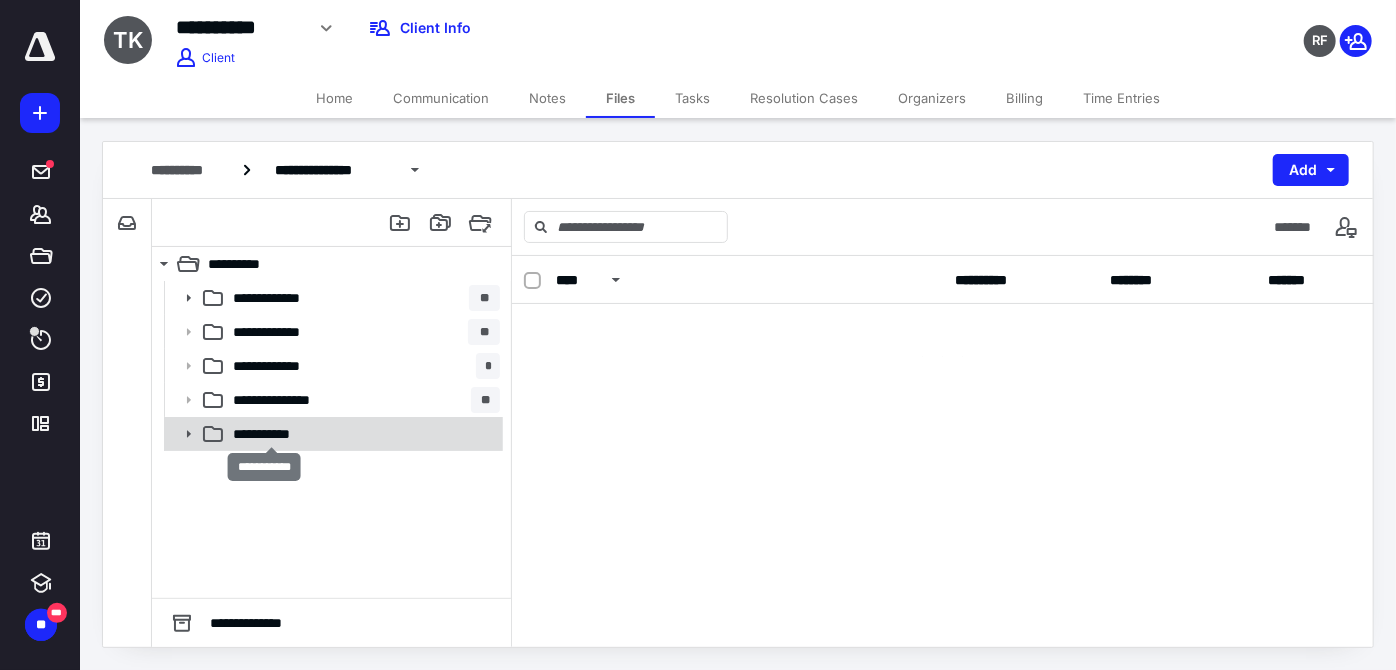 scroll, scrollTop: 0, scrollLeft: 0, axis: both 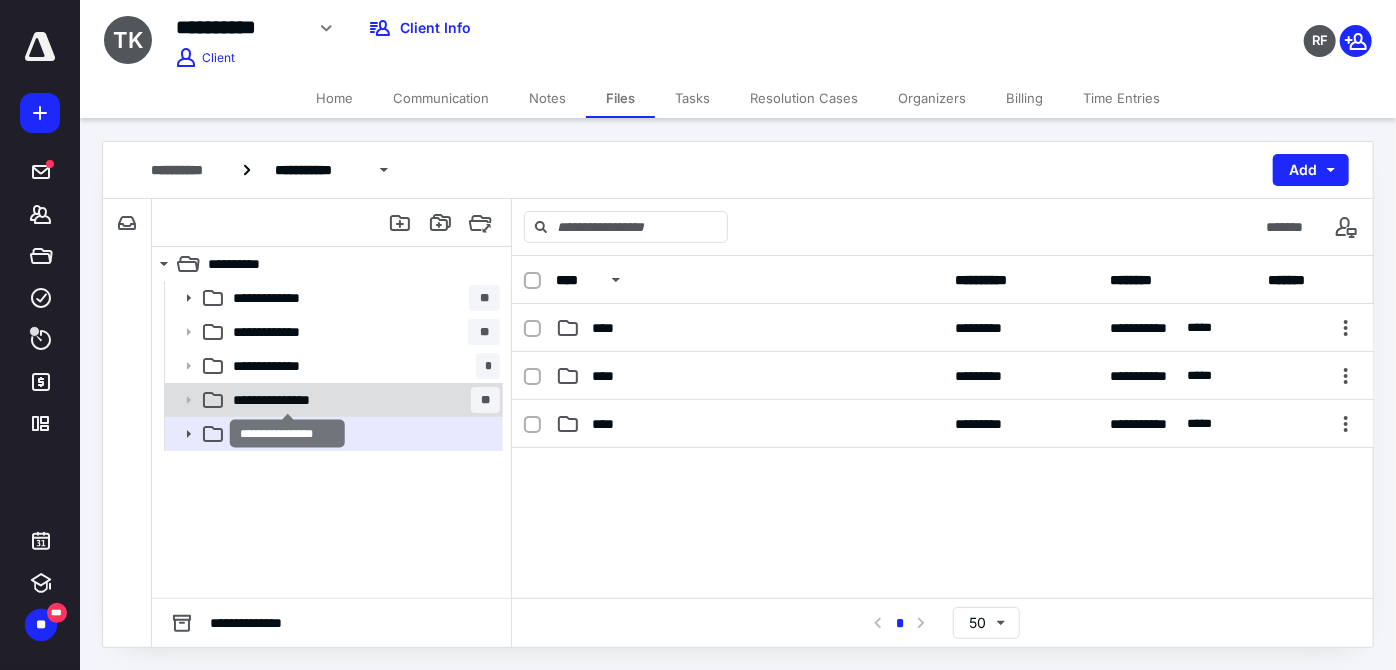 click on "**********" at bounding box center [280, 298] 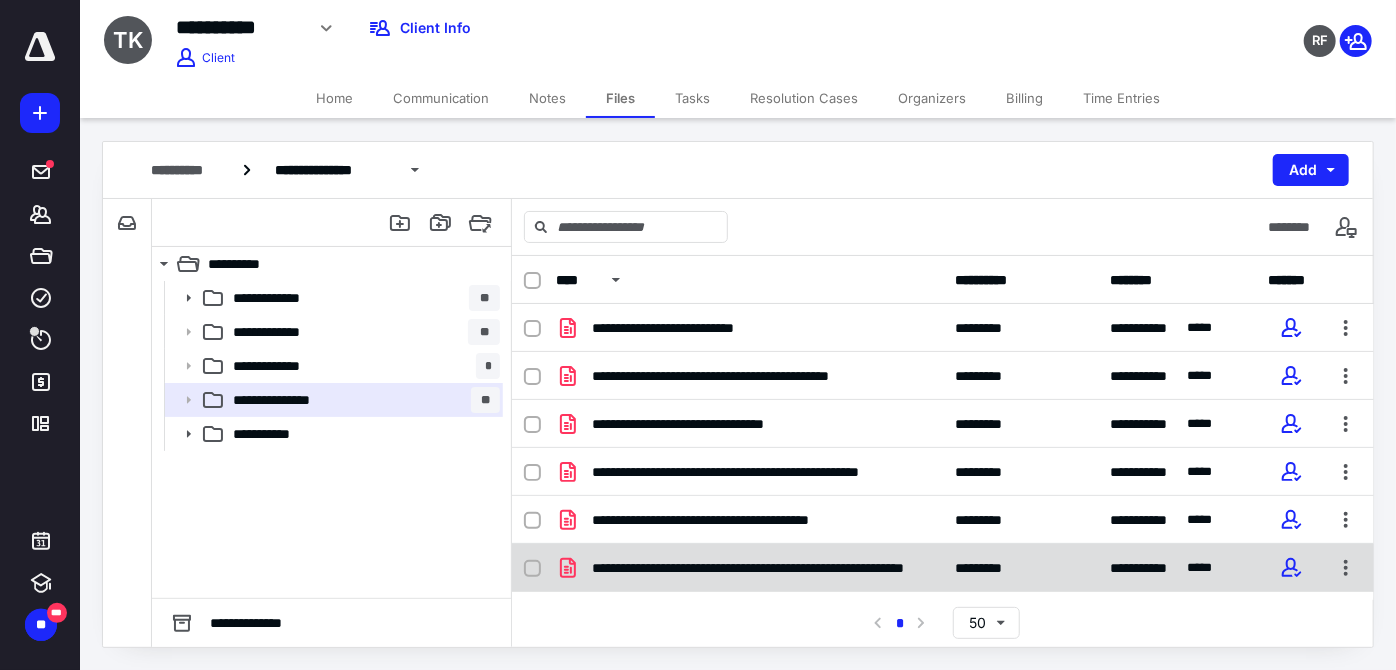 scroll, scrollTop: 181, scrollLeft: 0, axis: vertical 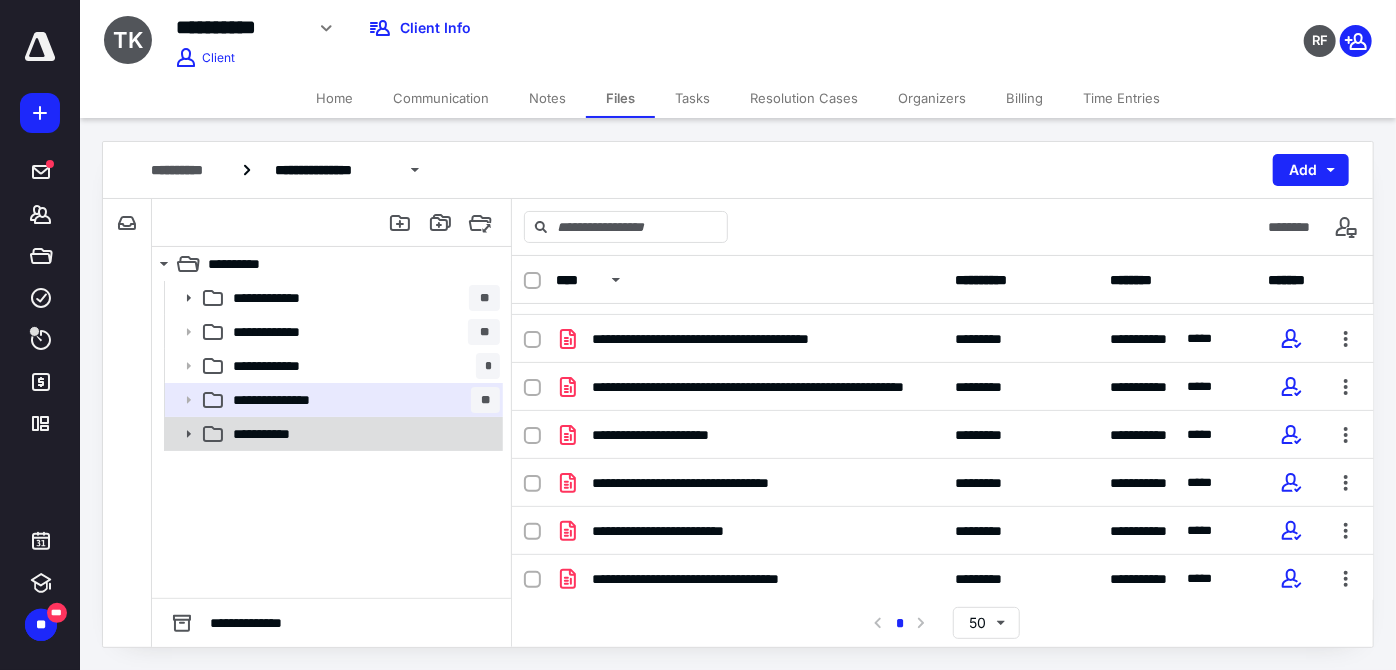 click on "**********" at bounding box center [362, 298] 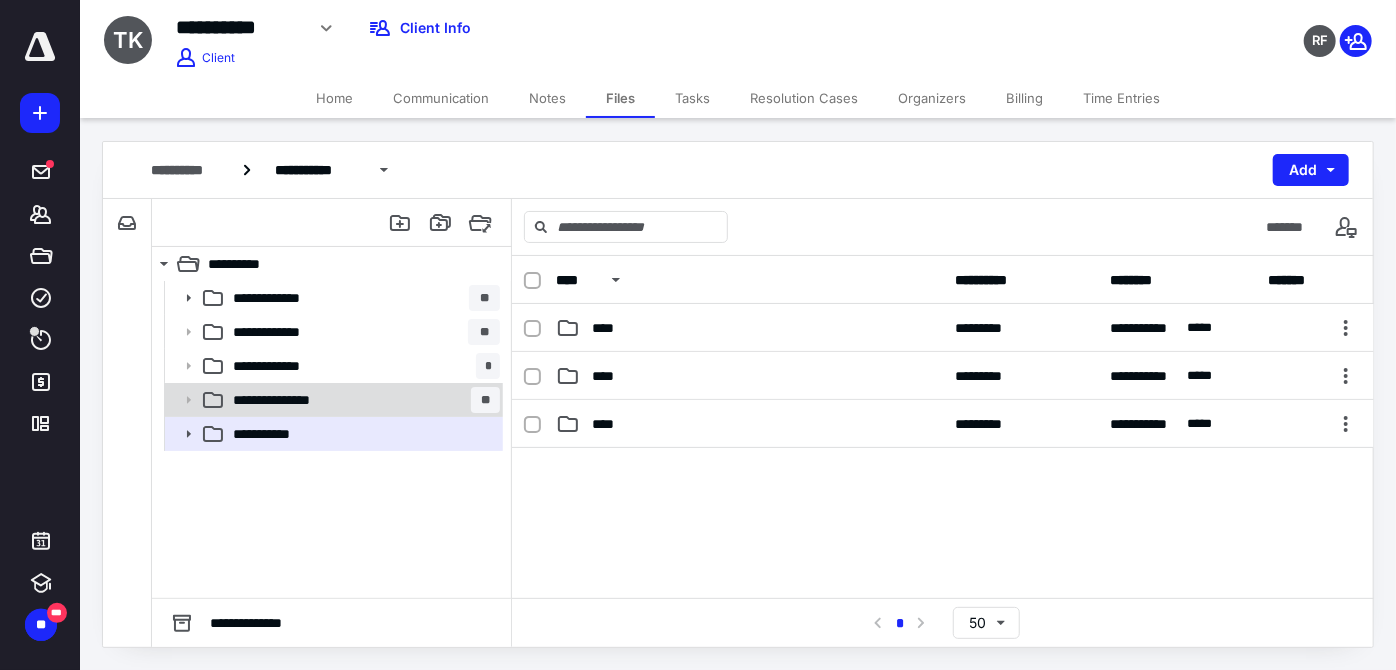 click on "**********" at bounding box center [362, 298] 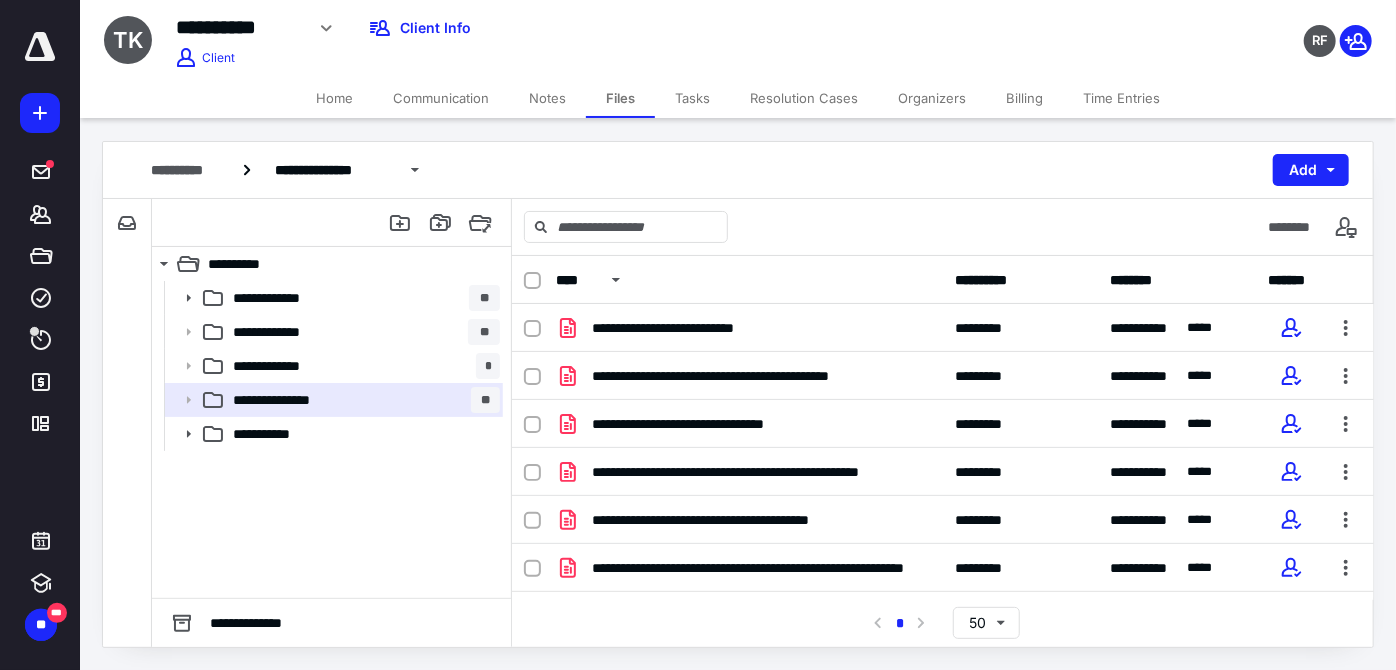 scroll, scrollTop: 181, scrollLeft: 0, axis: vertical 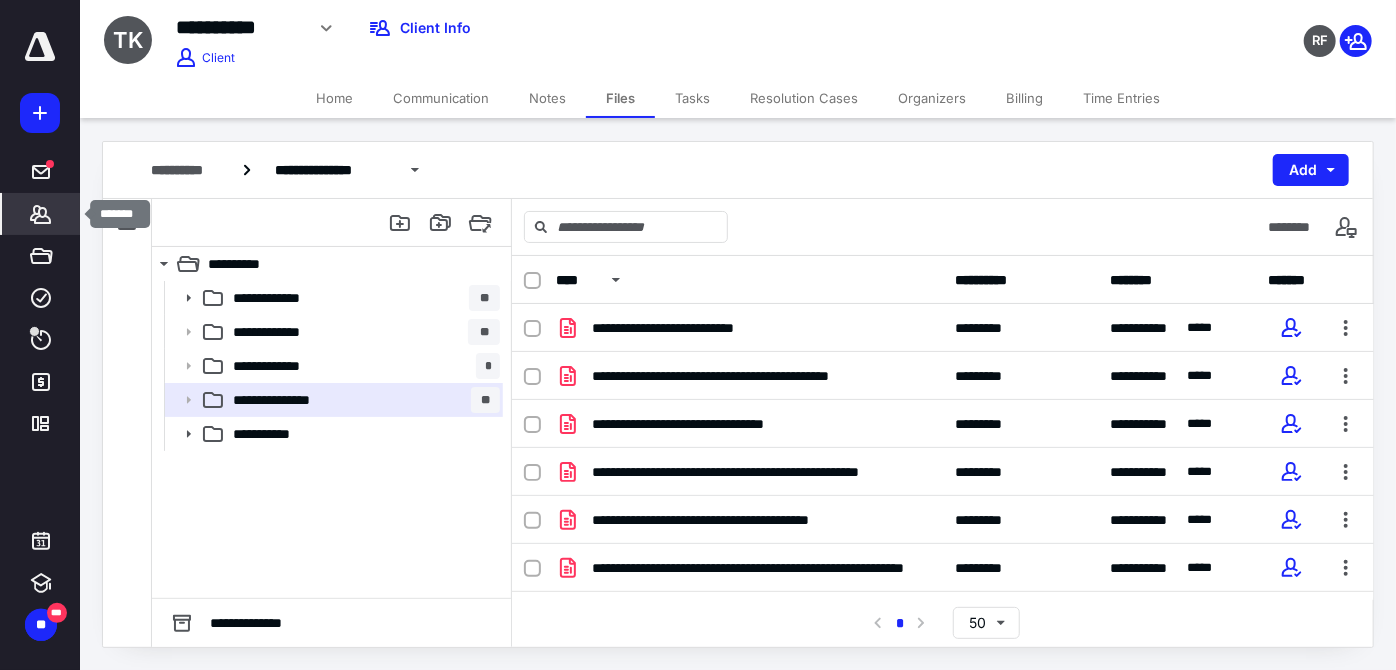 click at bounding box center [40, 214] 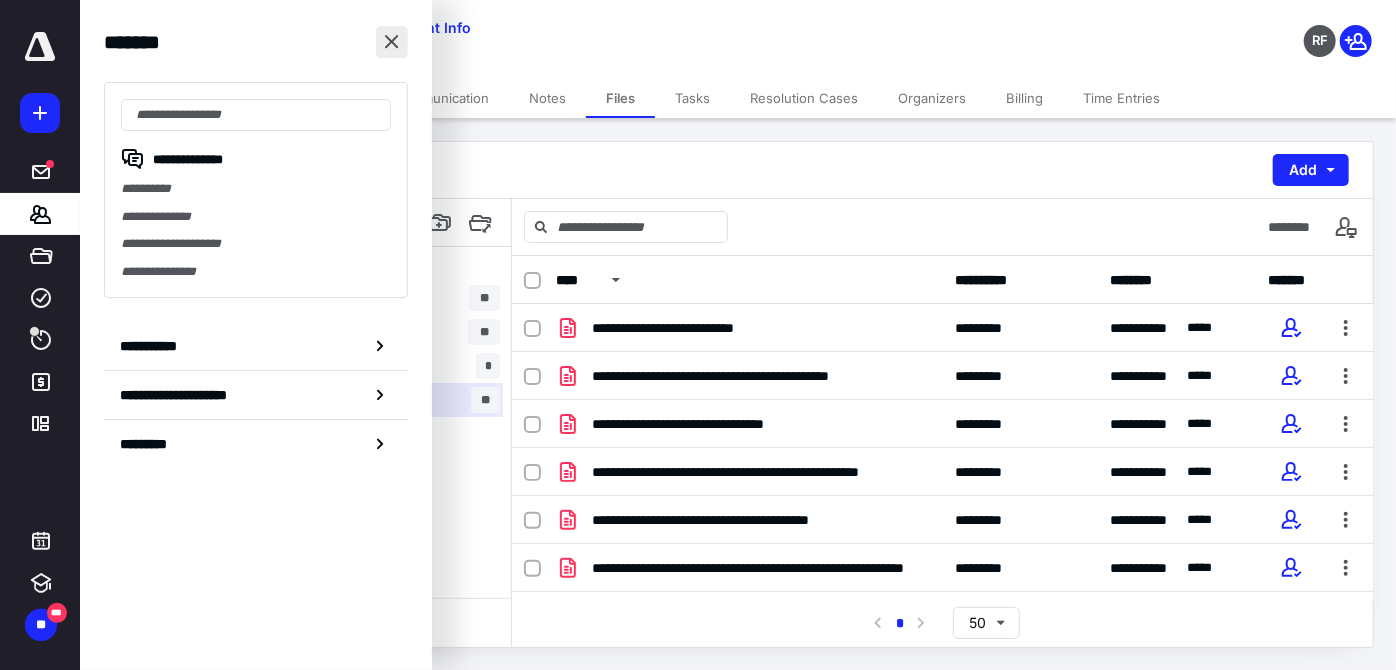 click at bounding box center [392, 42] 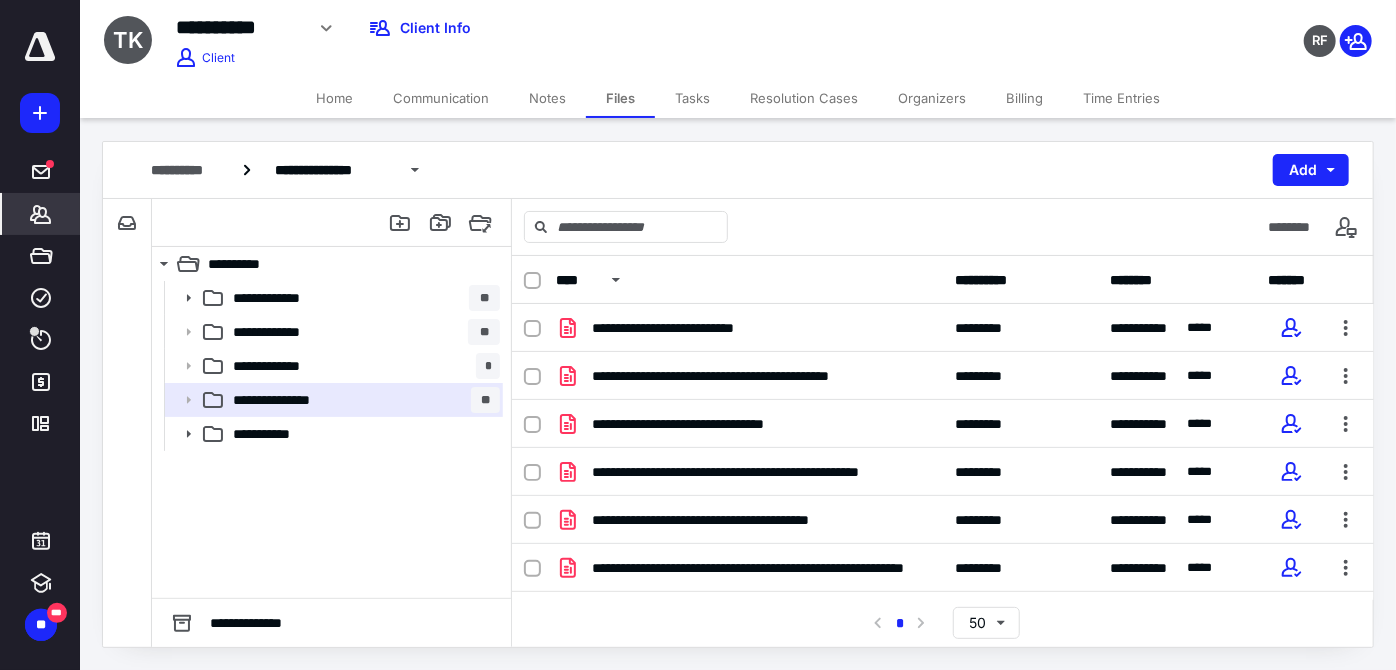 click at bounding box center (41, 214) 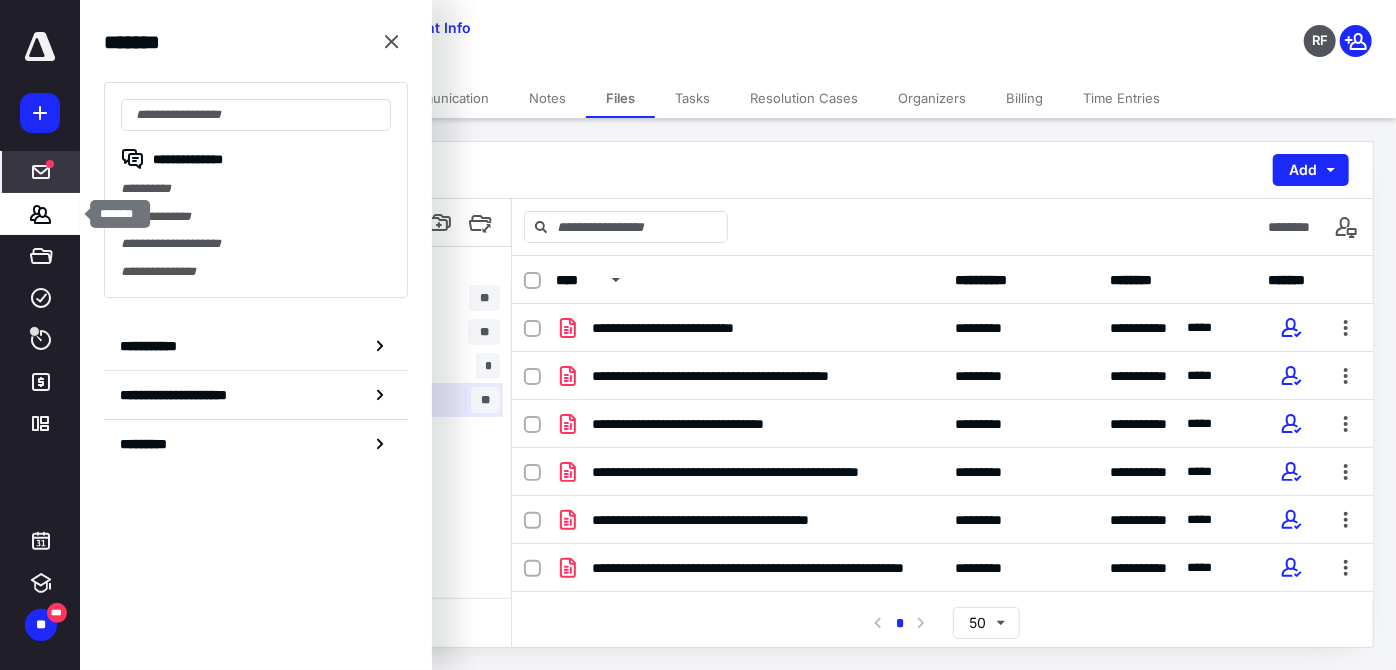 click on "*******" at bounding box center (41, 214) 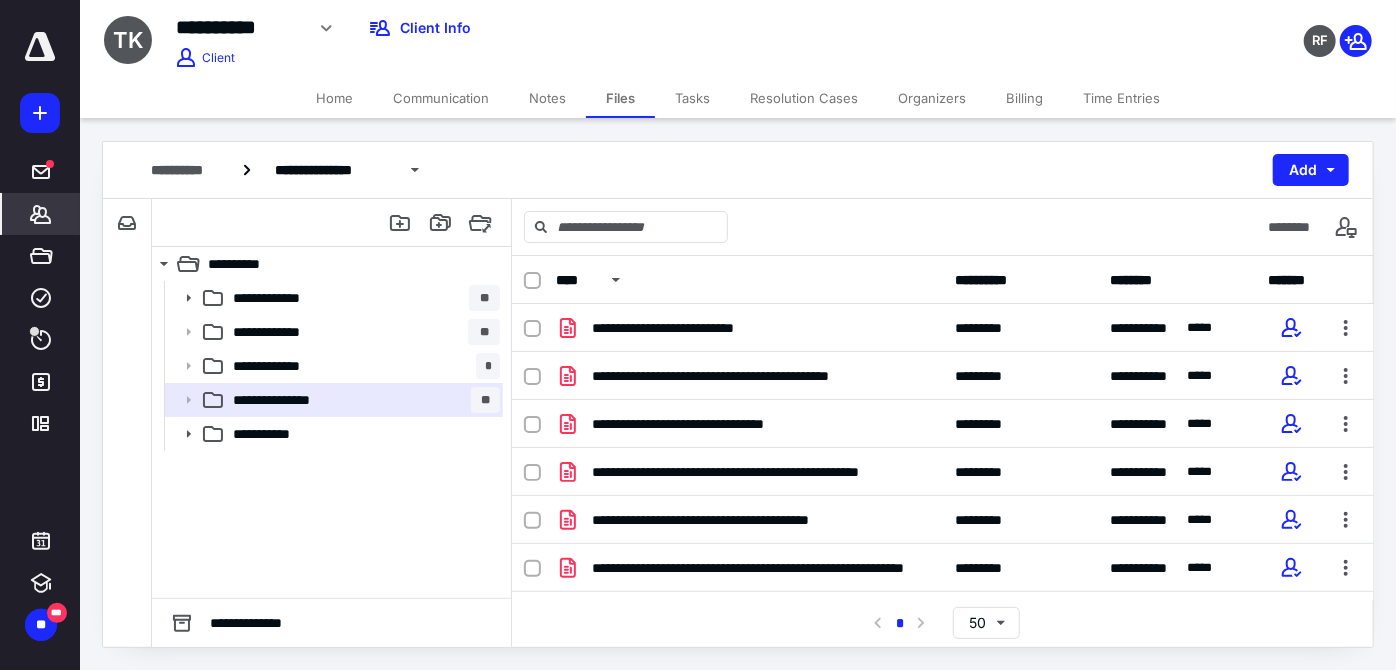 click at bounding box center [41, 214] 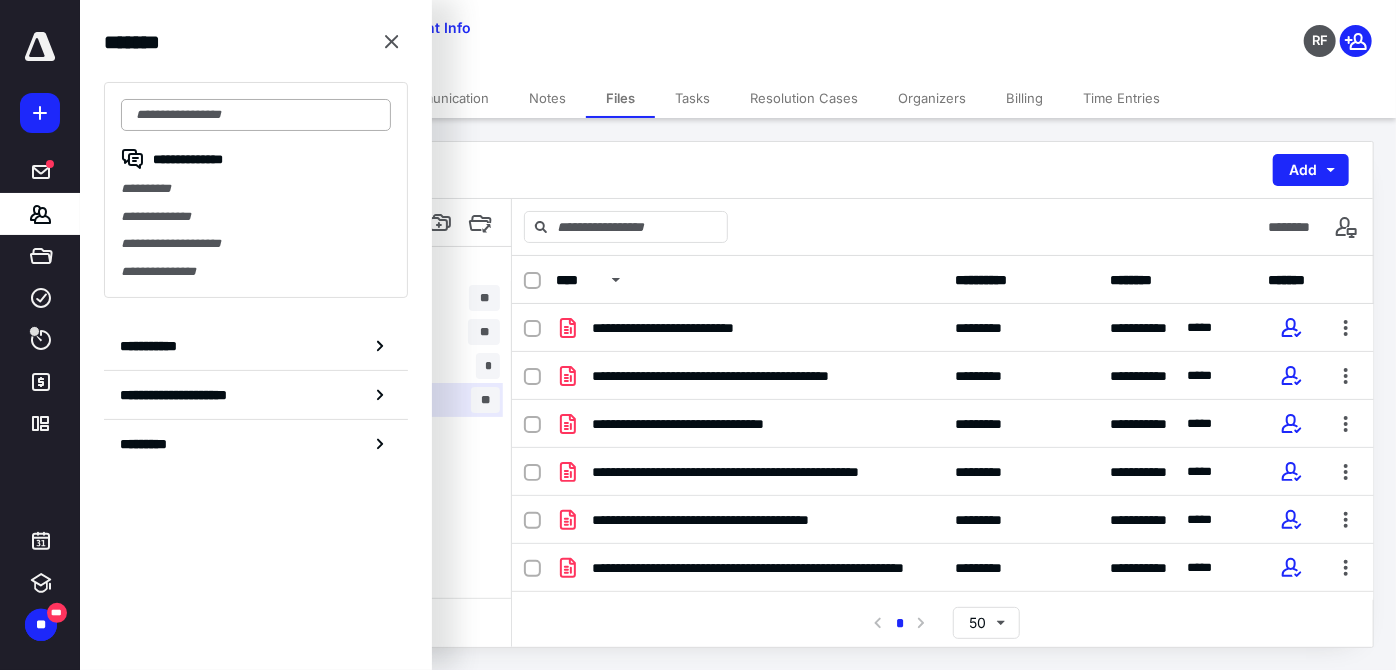 click at bounding box center (256, 115) 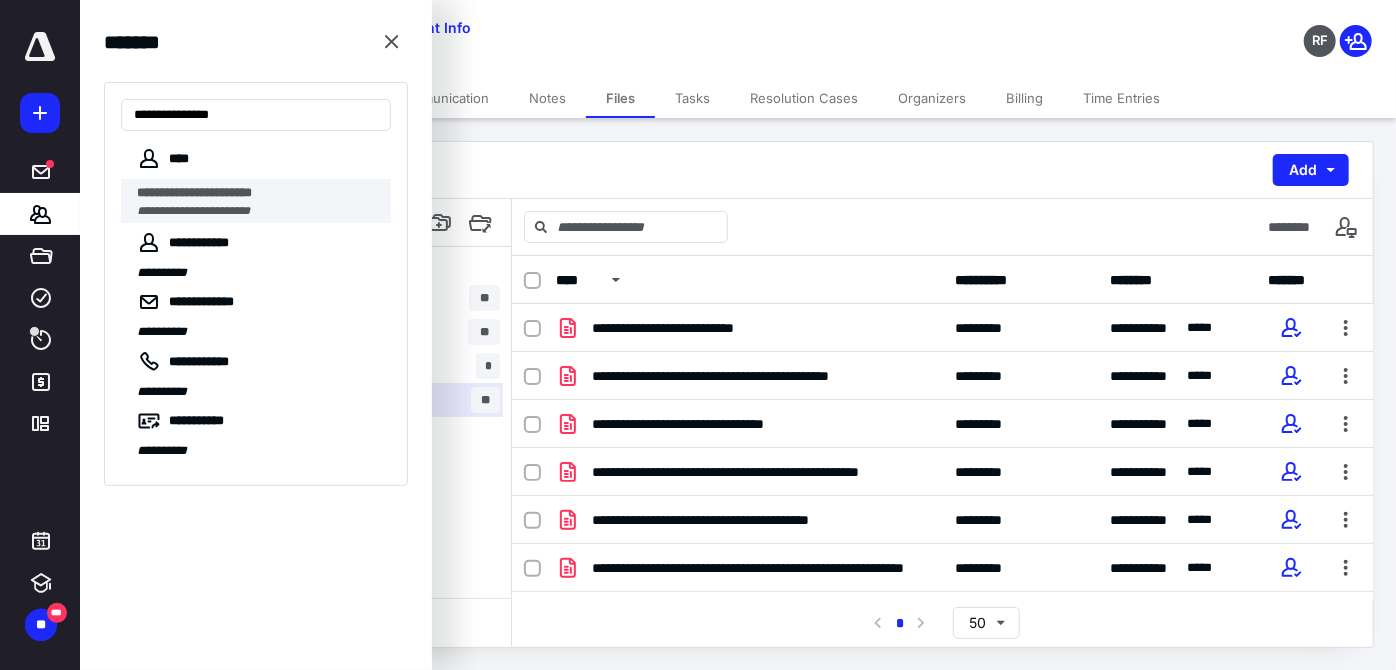 type on "**********" 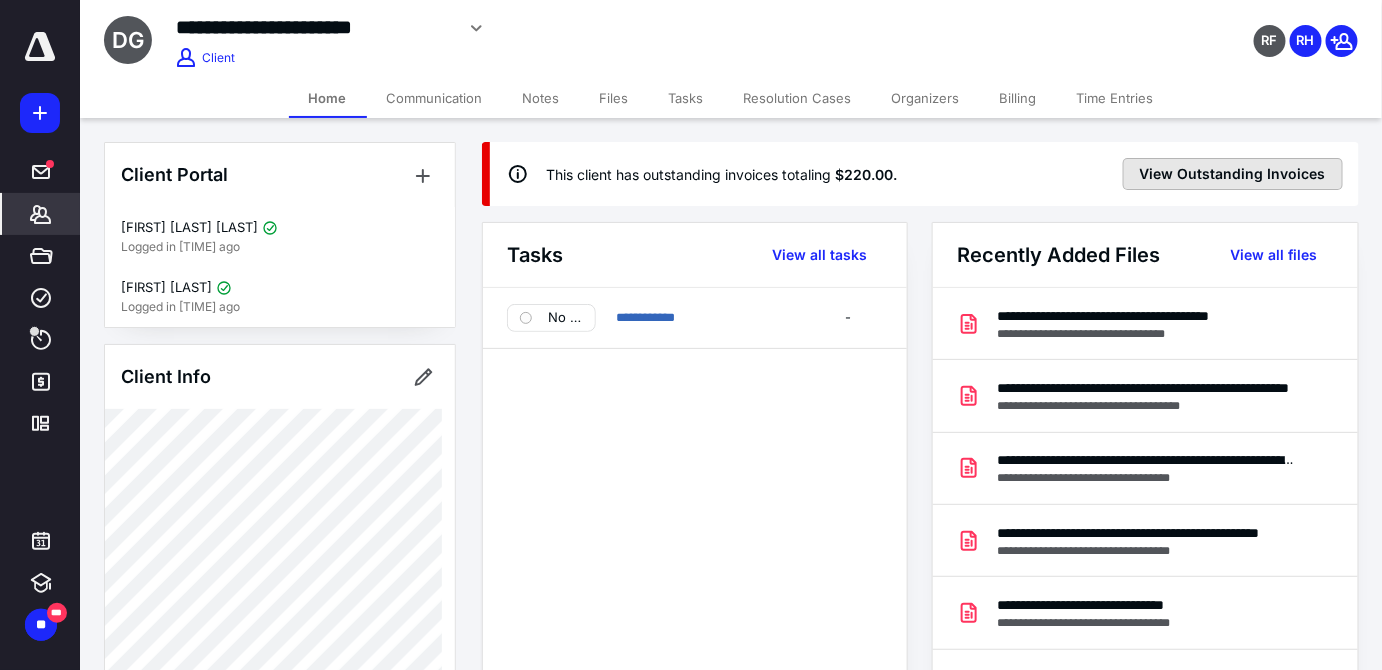 click on "View Outstanding Invoices" at bounding box center [1233, 174] 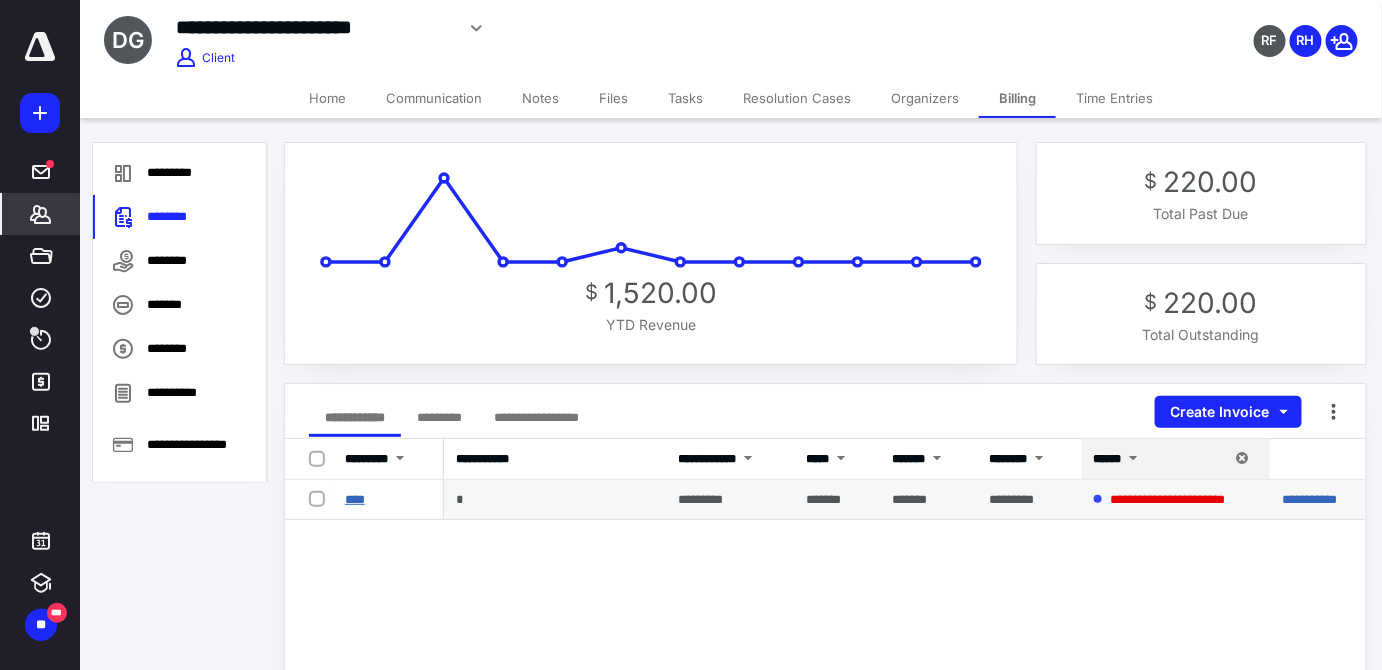 click on "****" at bounding box center (355, 499) 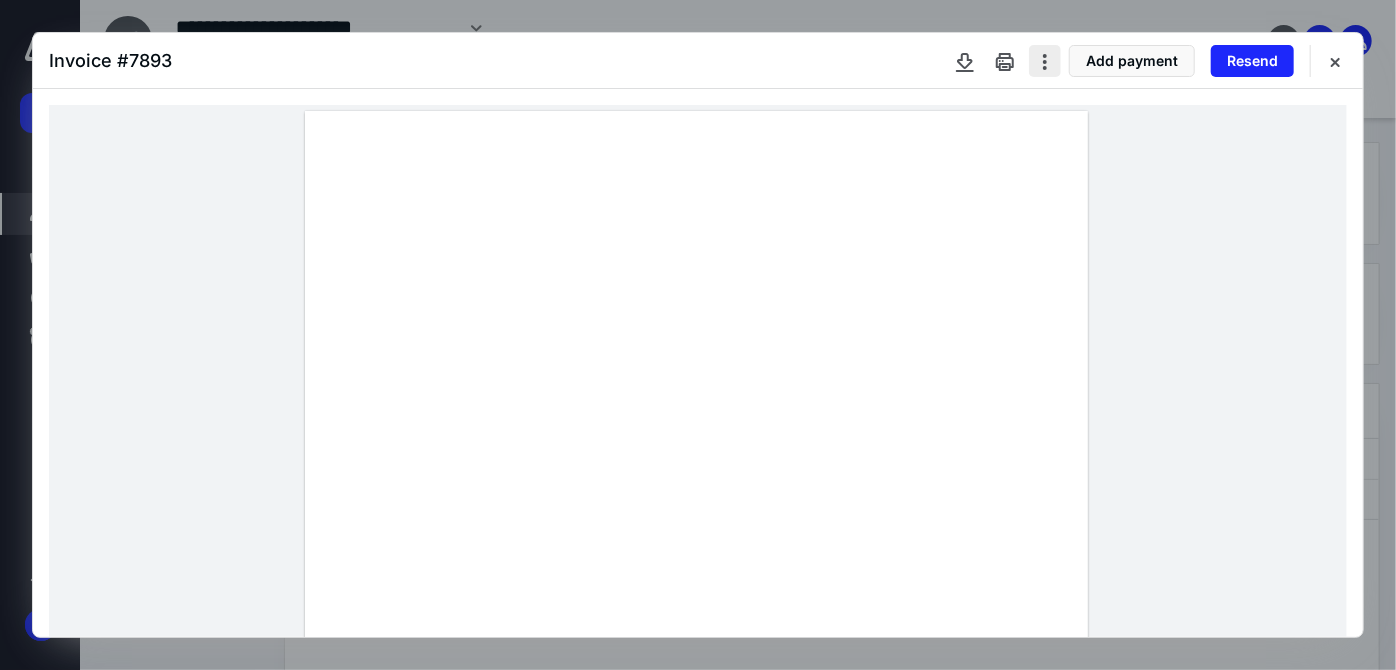 click at bounding box center [1045, 61] 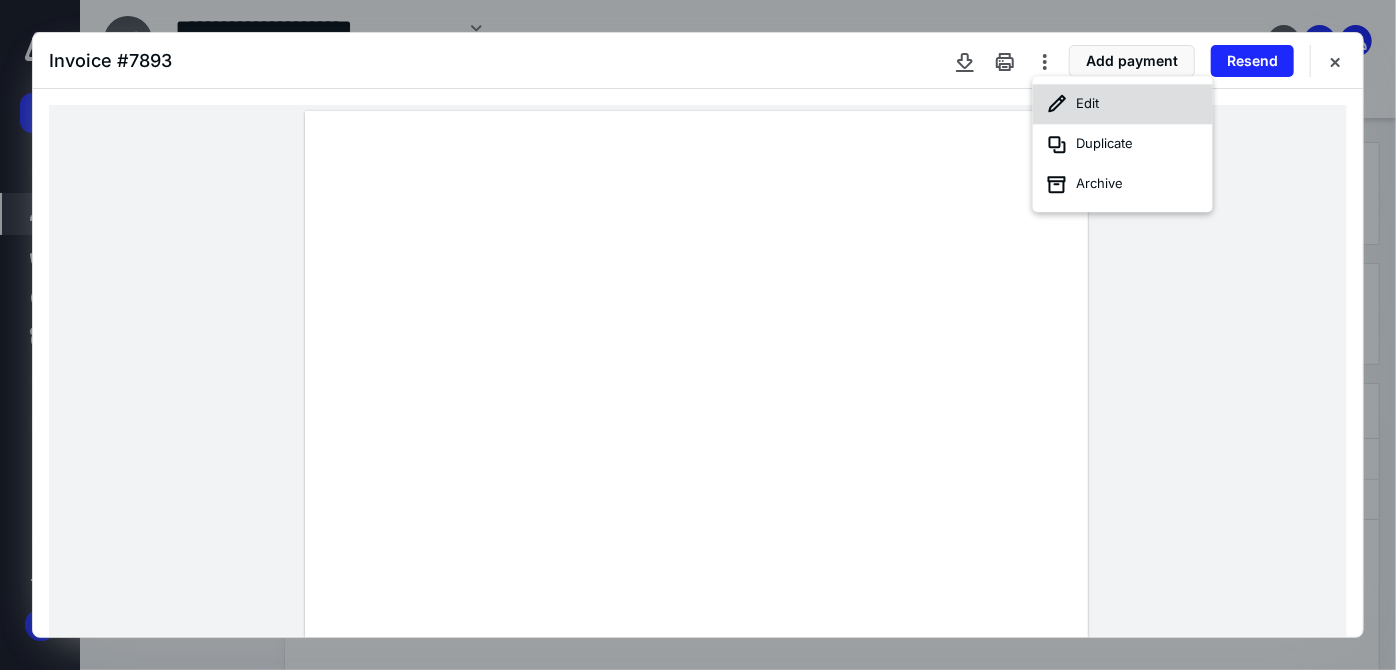click on "Edit" at bounding box center (1123, 104) 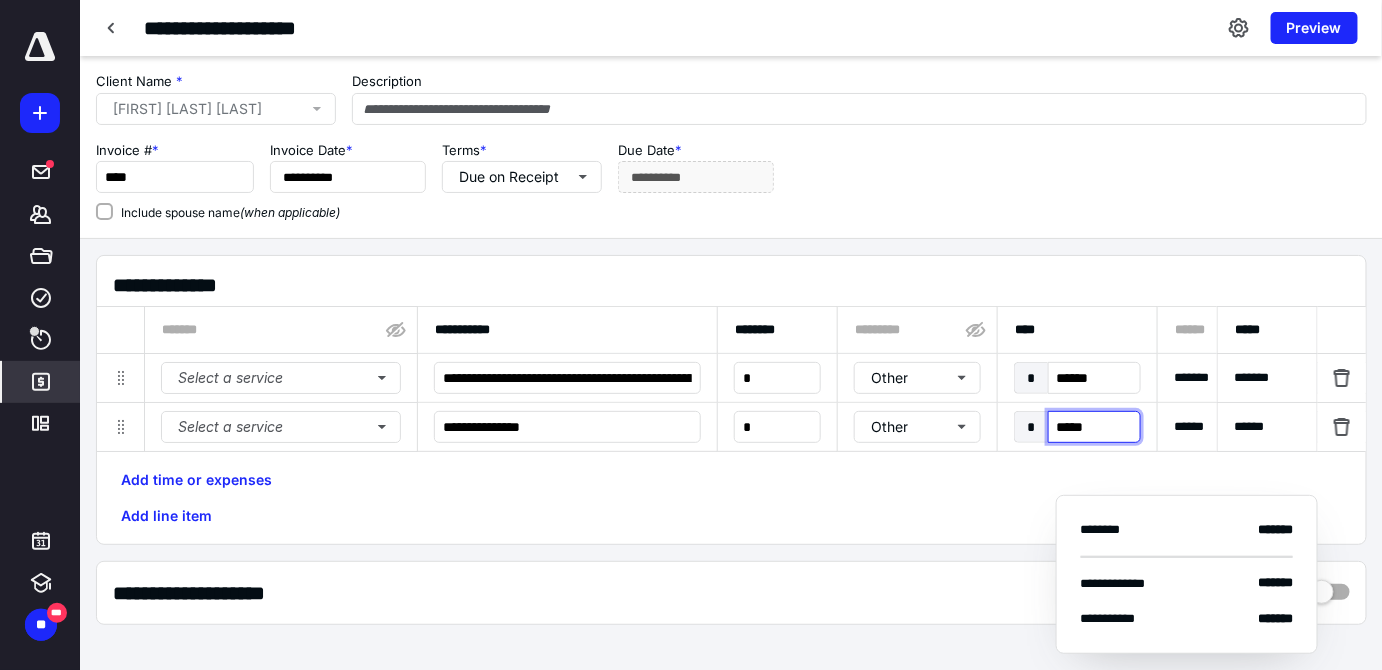 click on "*****" at bounding box center (1094, 427) 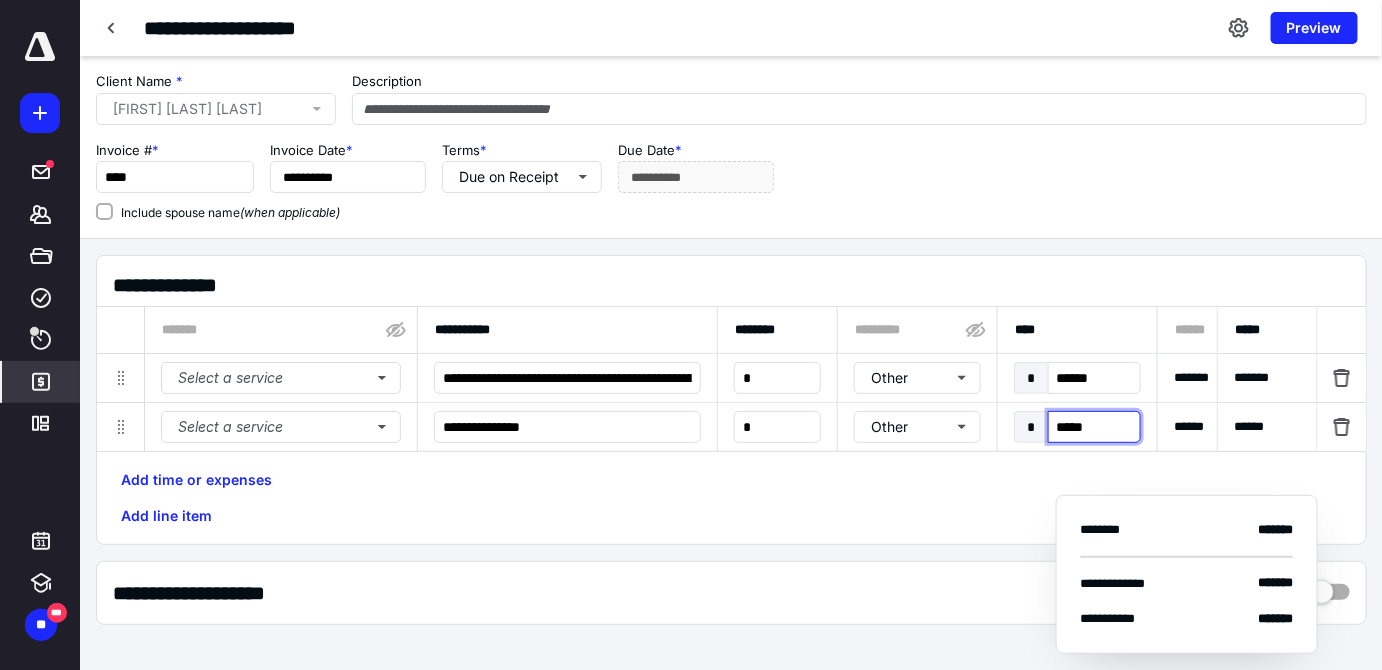 type on "*****" 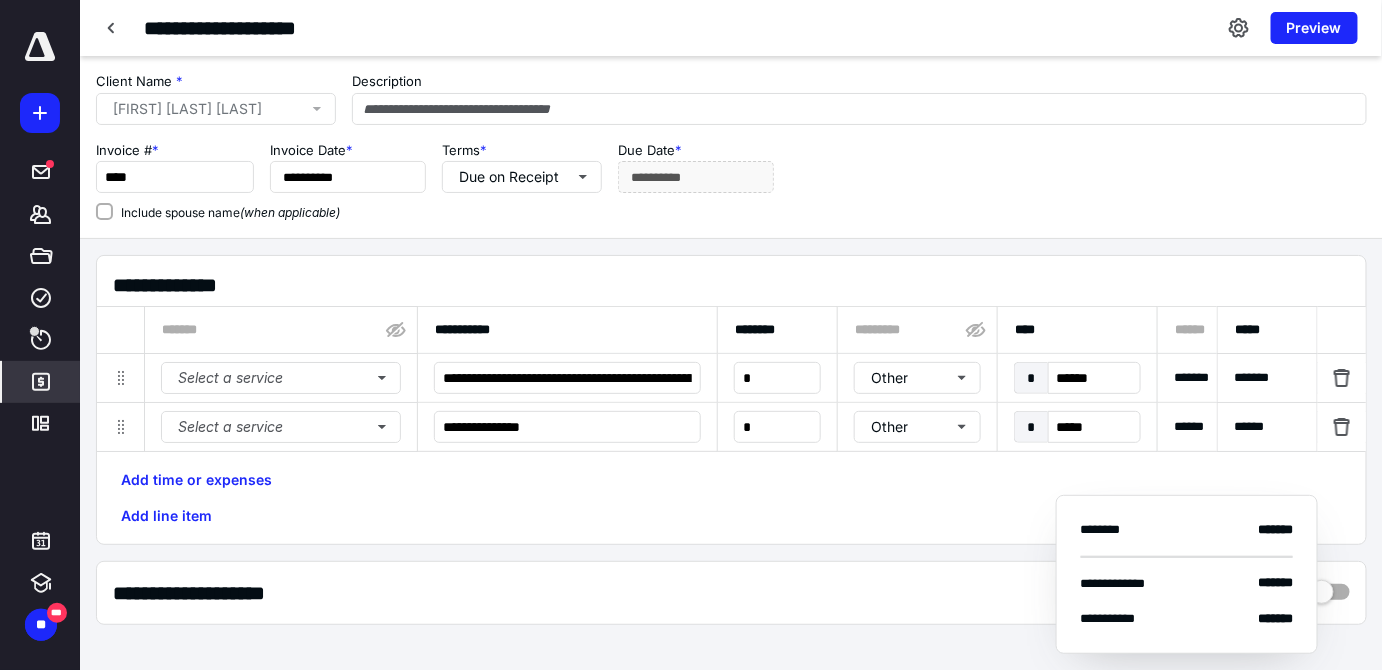 click on "Add time or expenses Add line item" at bounding box center [731, 498] 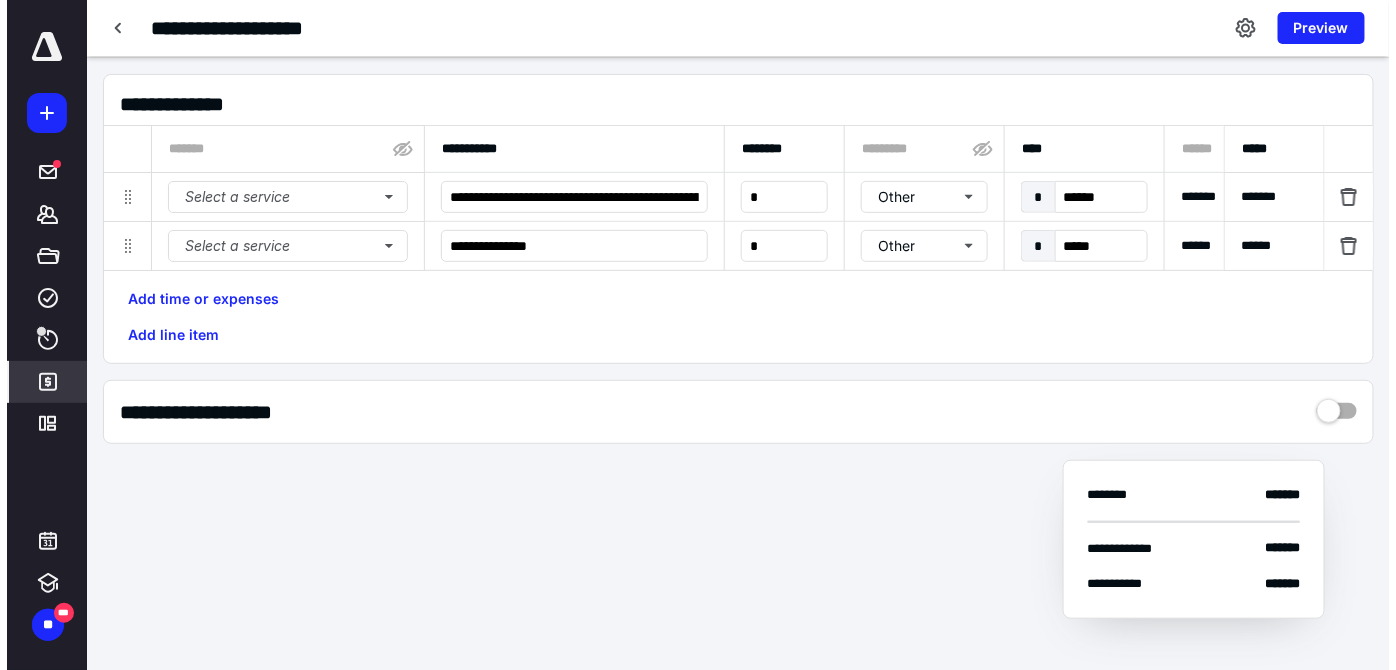 scroll, scrollTop: 217, scrollLeft: 0, axis: vertical 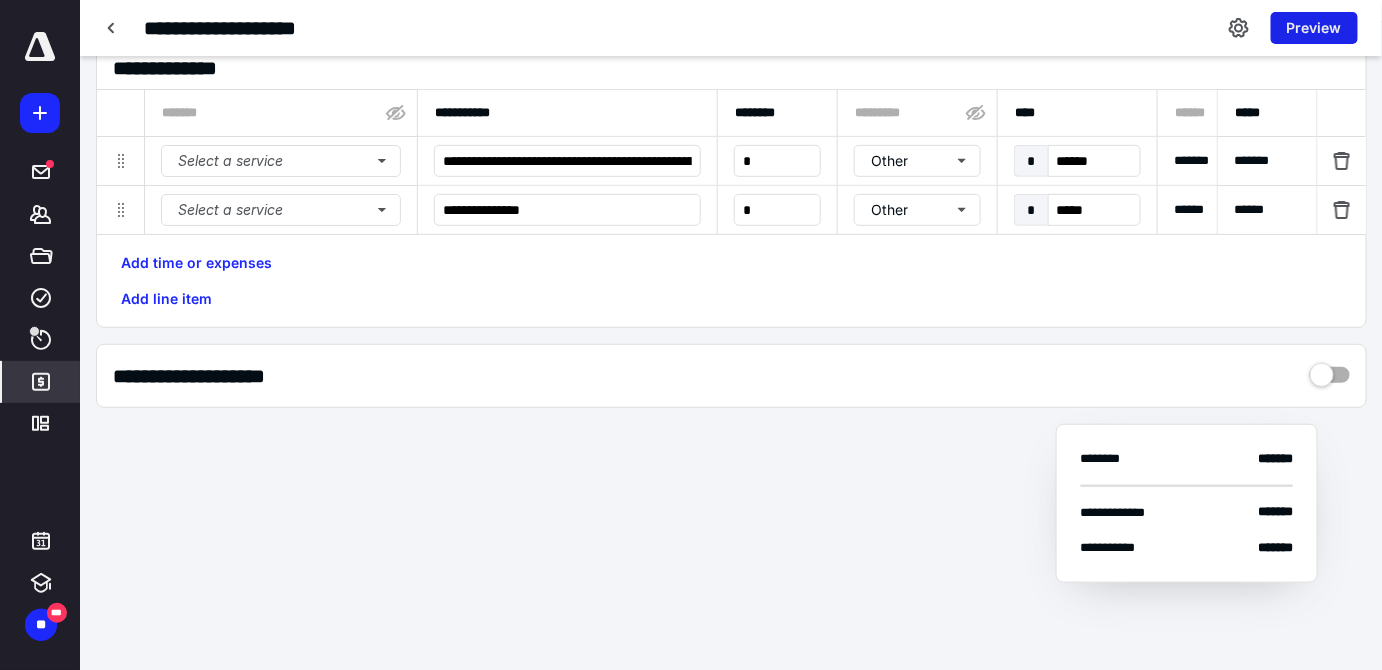 click on "Preview" at bounding box center [1314, 28] 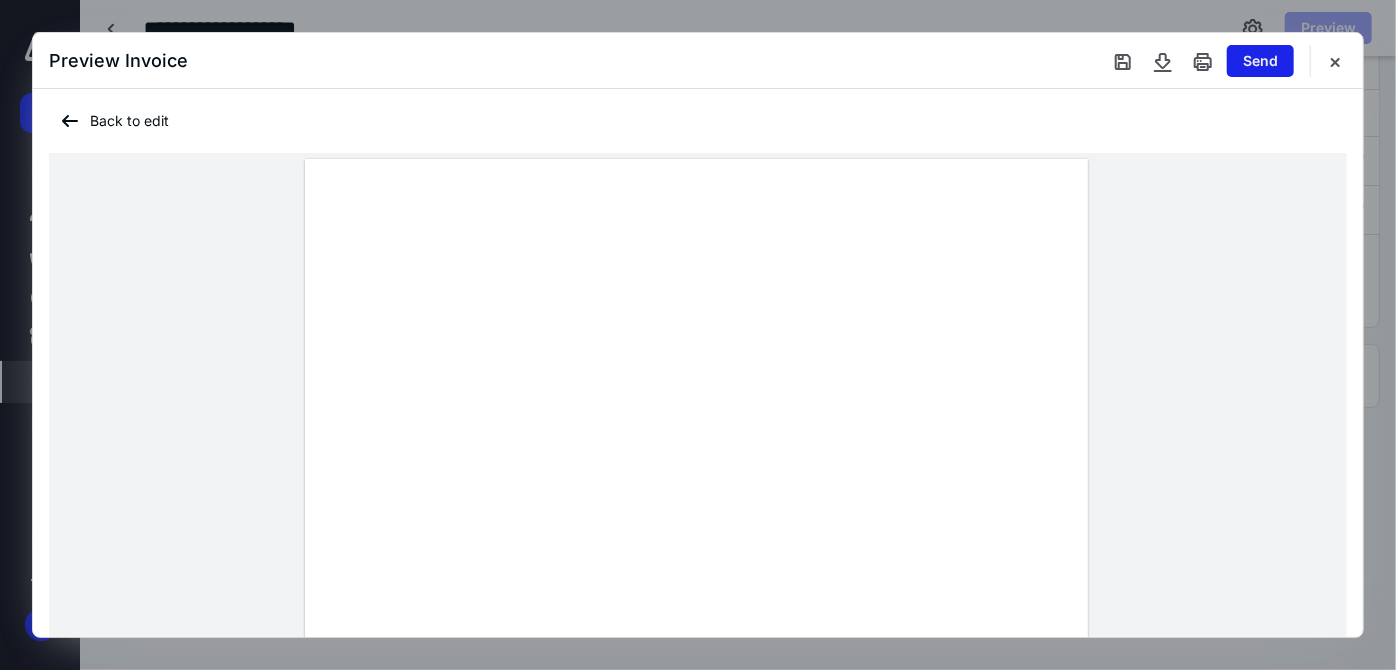 click on "Send" at bounding box center (1260, 61) 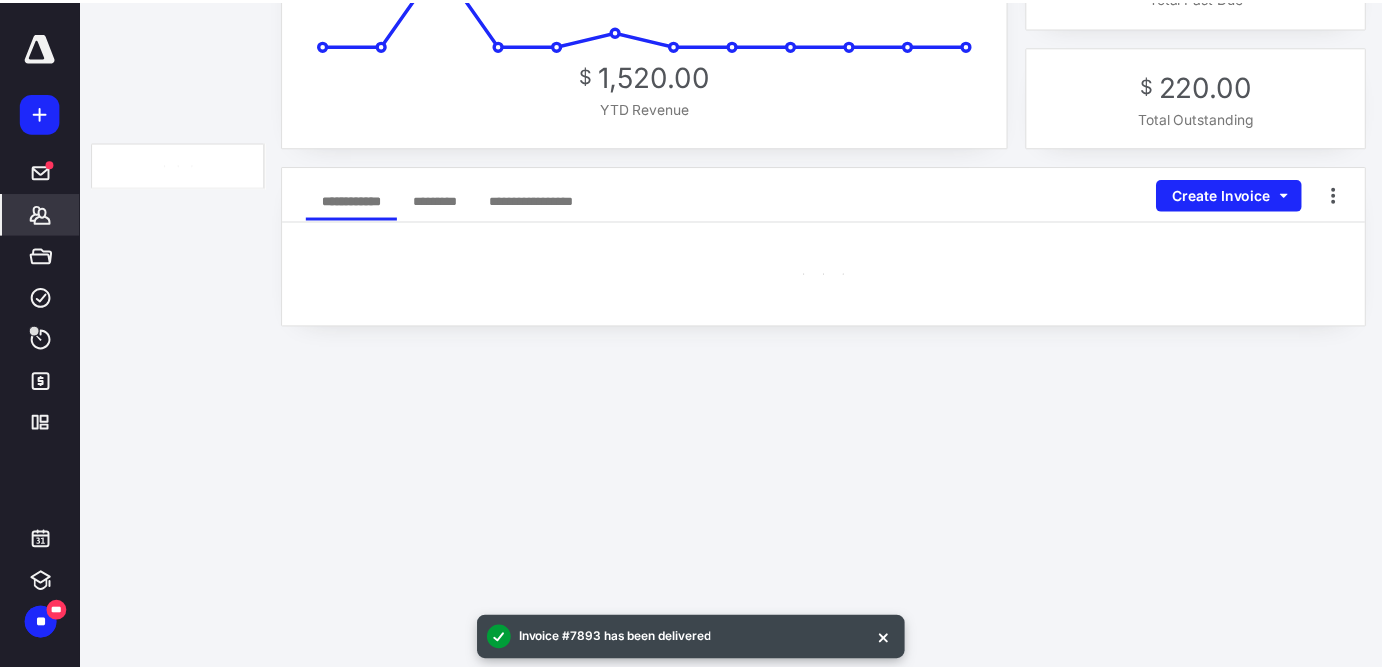 scroll, scrollTop: 0, scrollLeft: 0, axis: both 